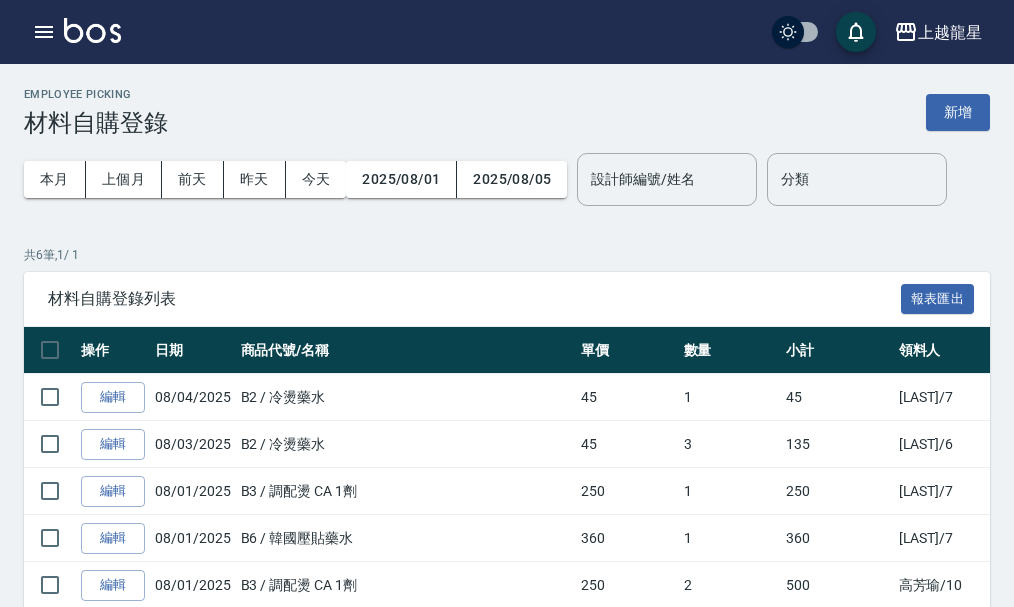 scroll, scrollTop: 0, scrollLeft: 0, axis: both 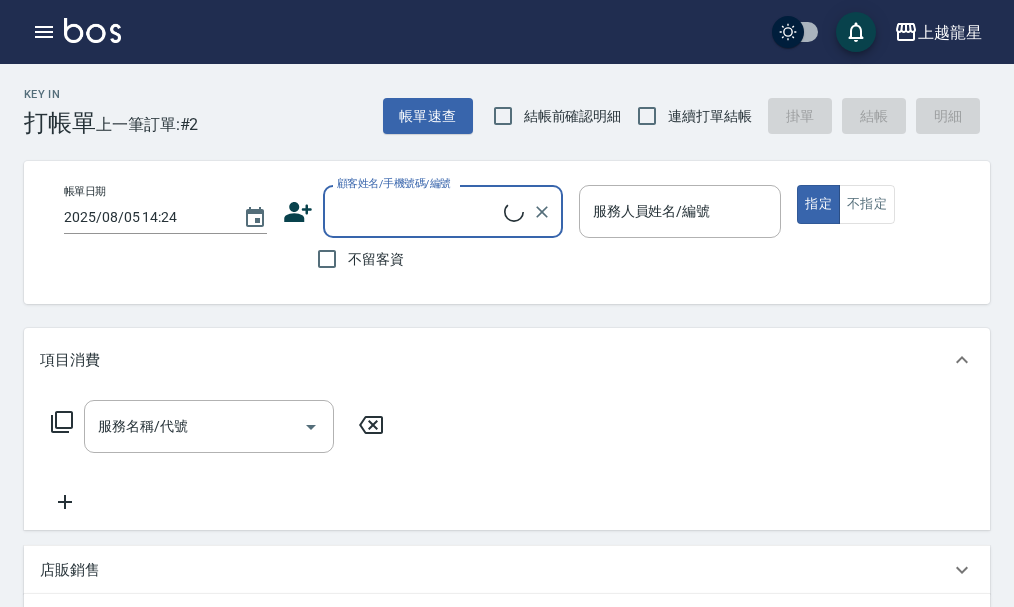 drag, startPoint x: 463, startPoint y: 204, endPoint x: 482, endPoint y: 202, distance: 19.104973 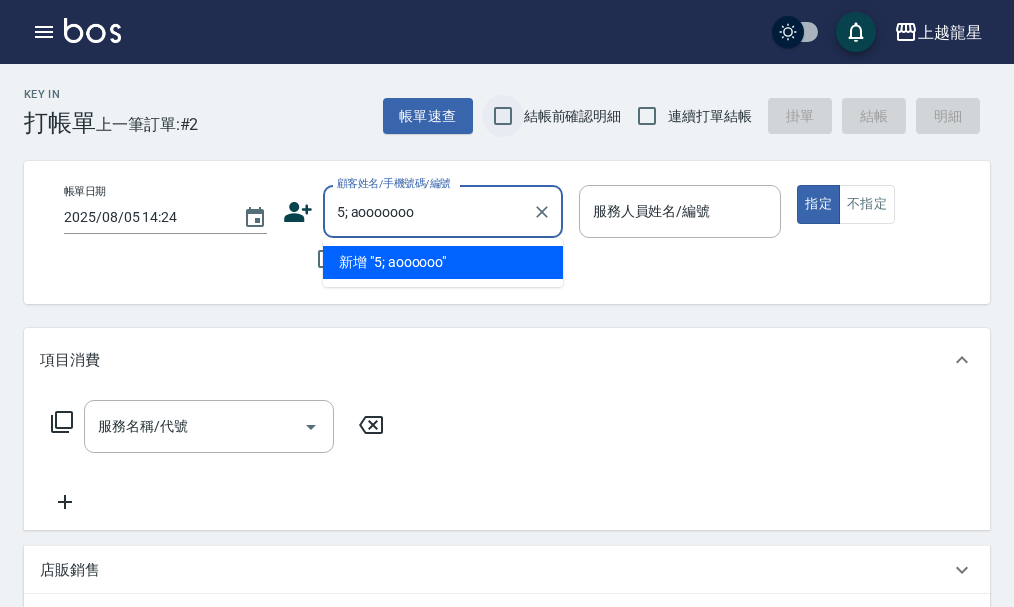 type on "5; aooooooo3" 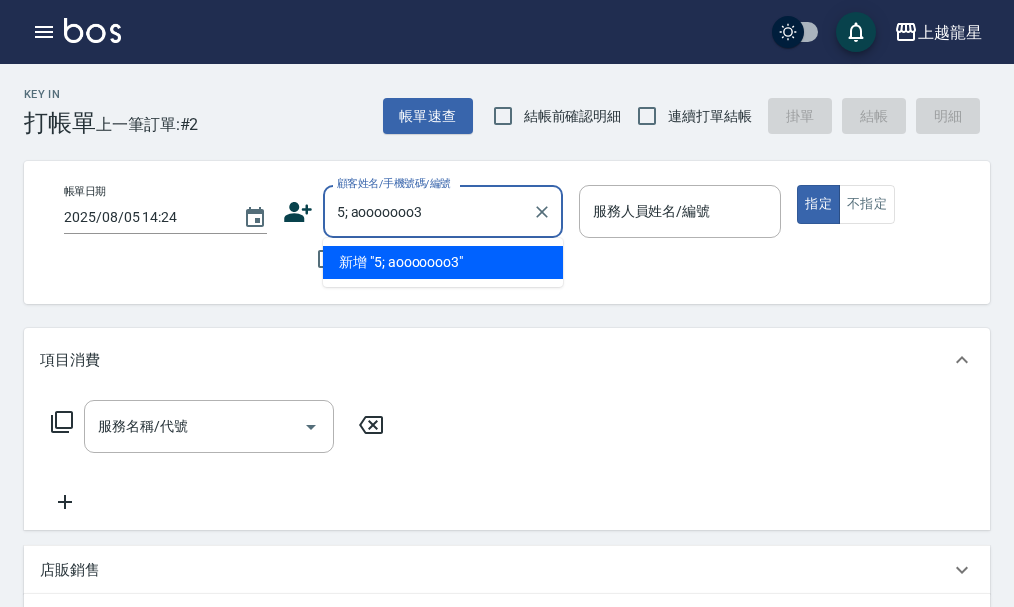 drag, startPoint x: 427, startPoint y: 216, endPoint x: 105, endPoint y: 262, distance: 325.26913 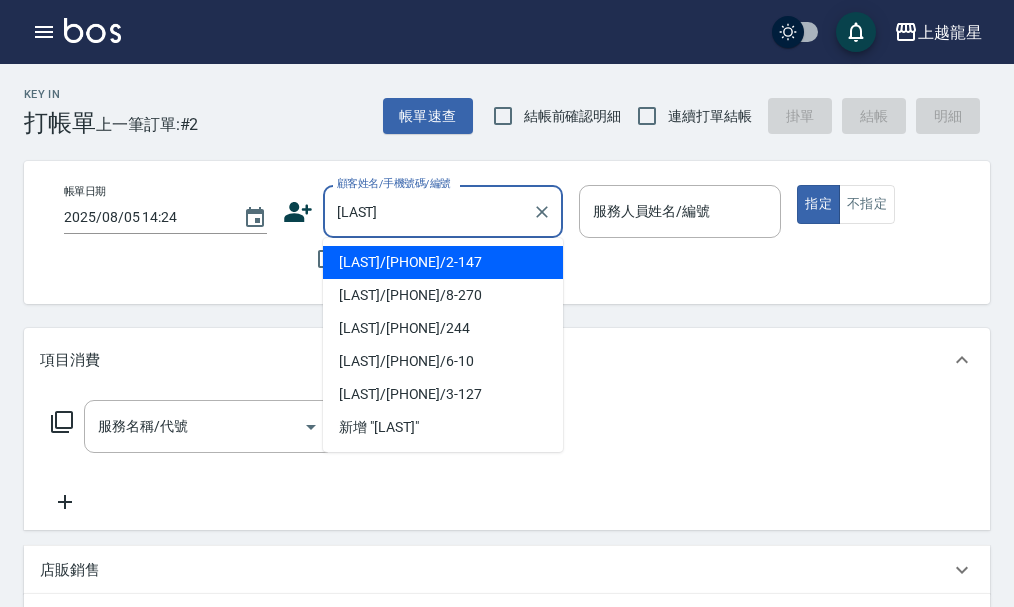 click on "[LAST]/[PHONE]/2-147" at bounding box center (443, 262) 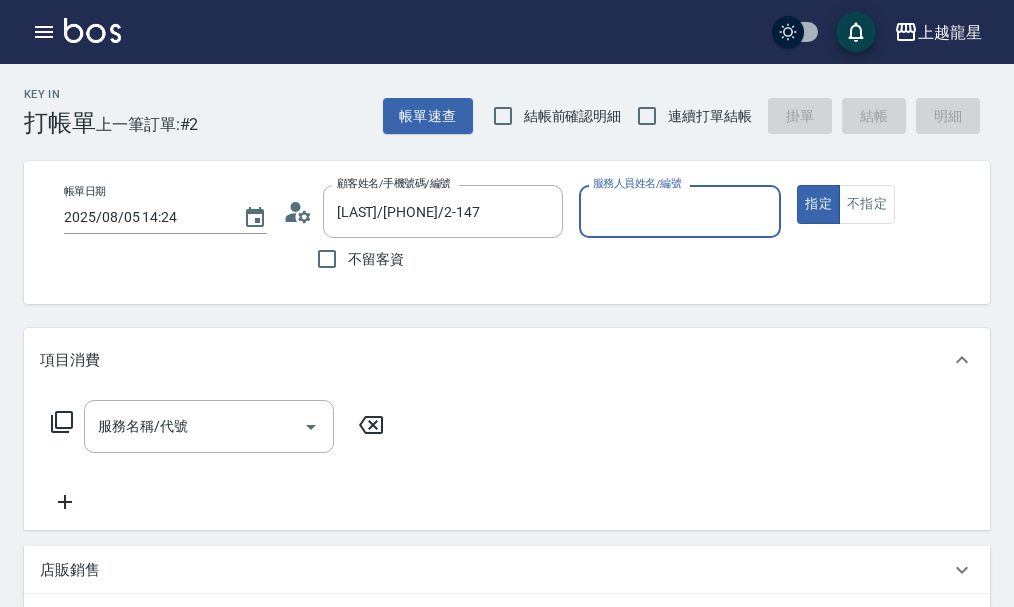 type on "馨華-6" 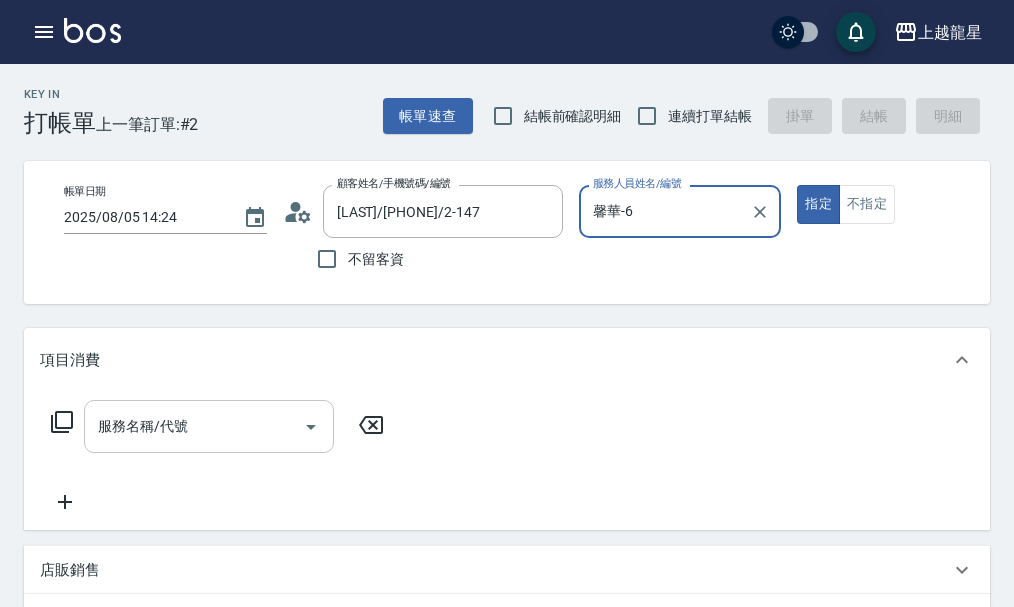 click on "服務名稱/代號" at bounding box center (194, 426) 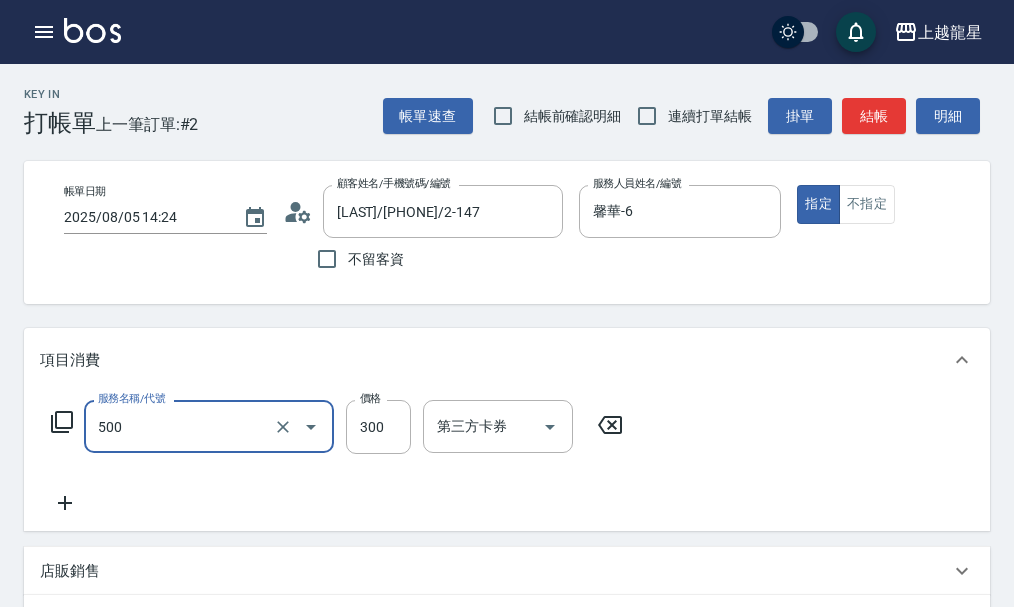 type on "一般洗髮(500)" 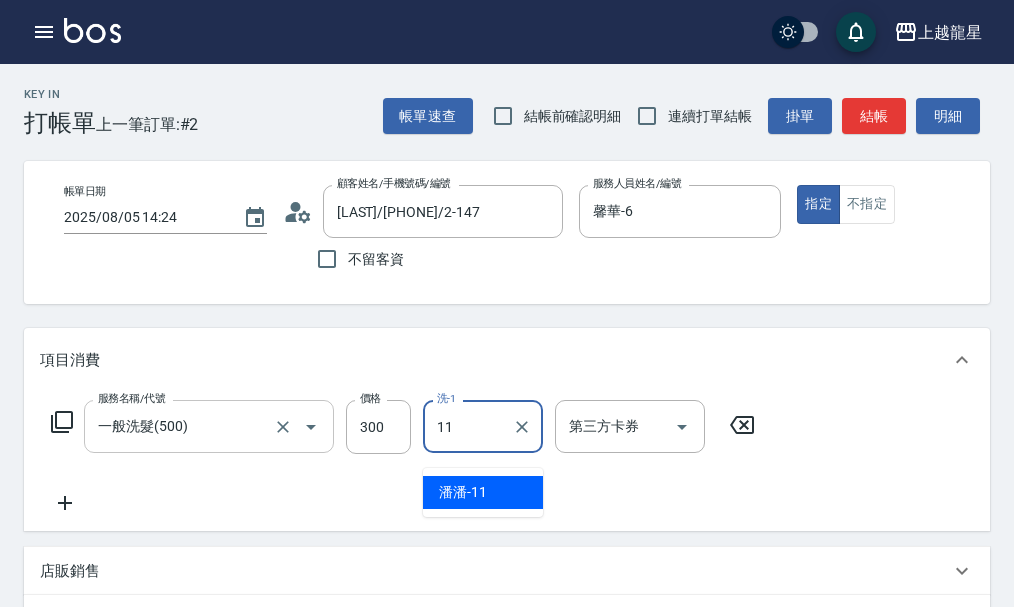type on "潘潘-11" 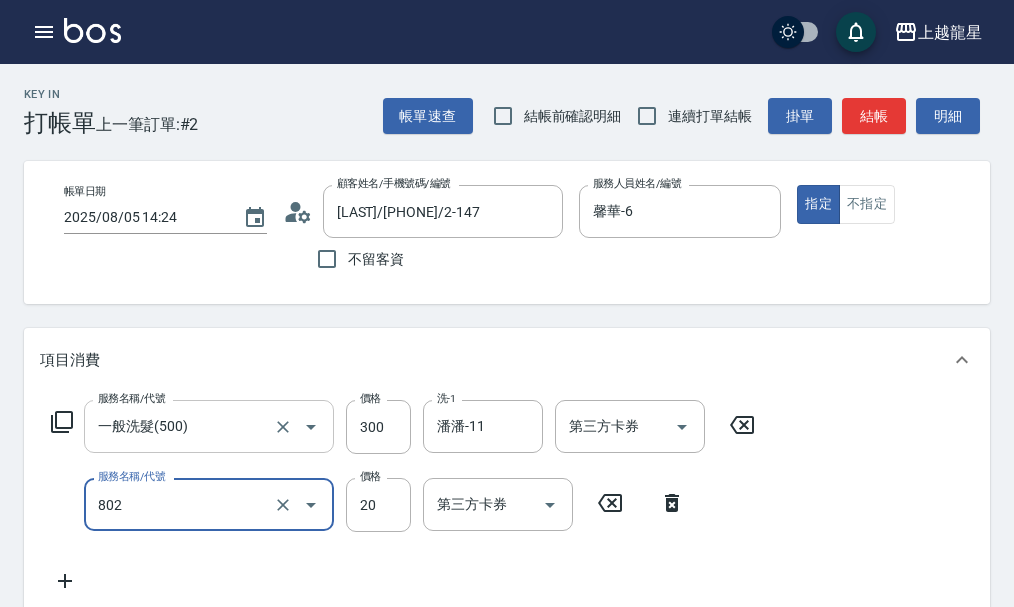 type on "潤絲(802)" 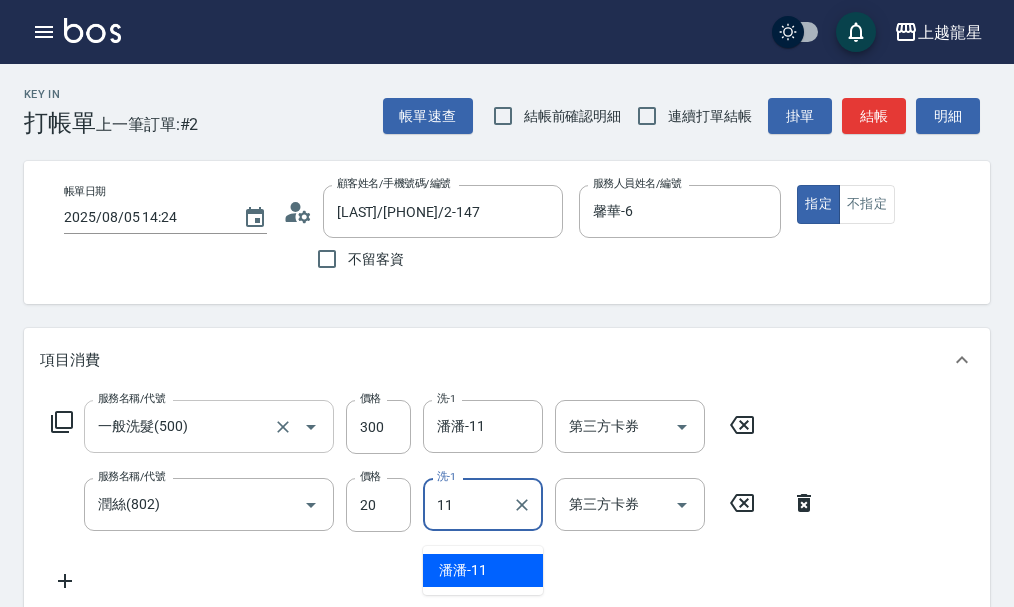 type on "潘潘-11" 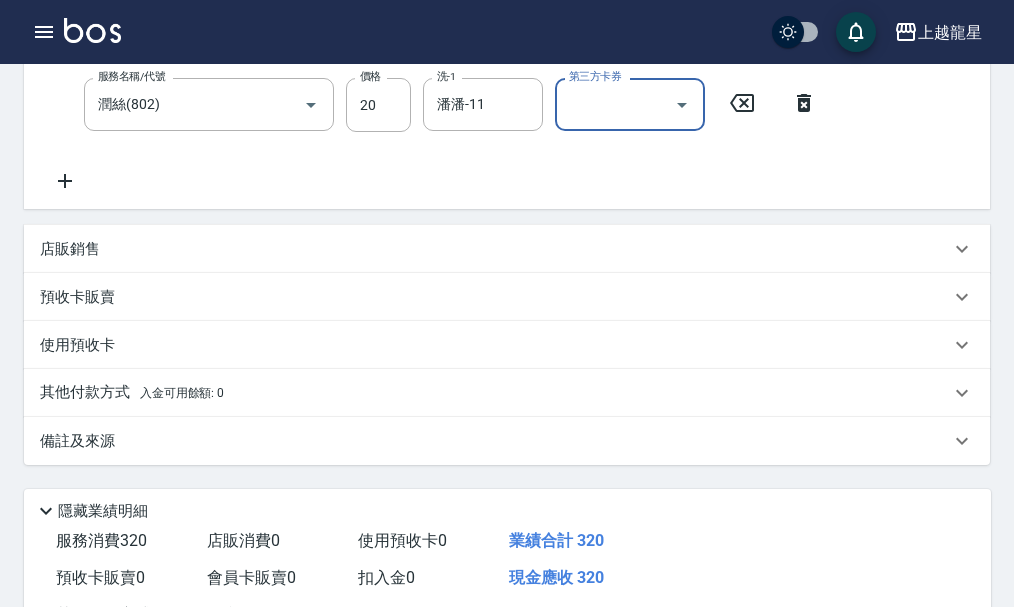 scroll, scrollTop: 606, scrollLeft: 0, axis: vertical 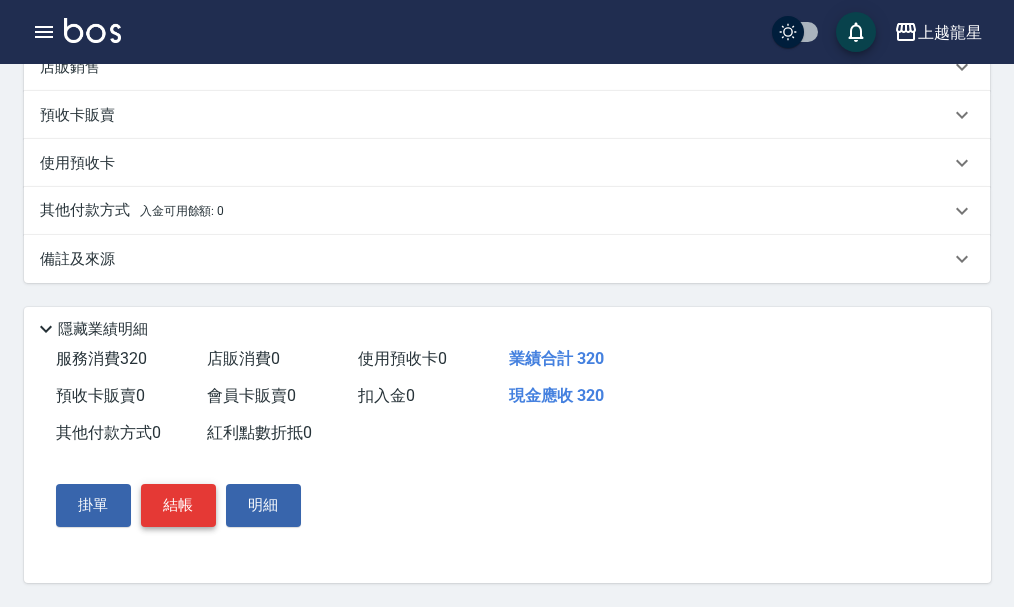 click on "結帳" at bounding box center [178, 505] 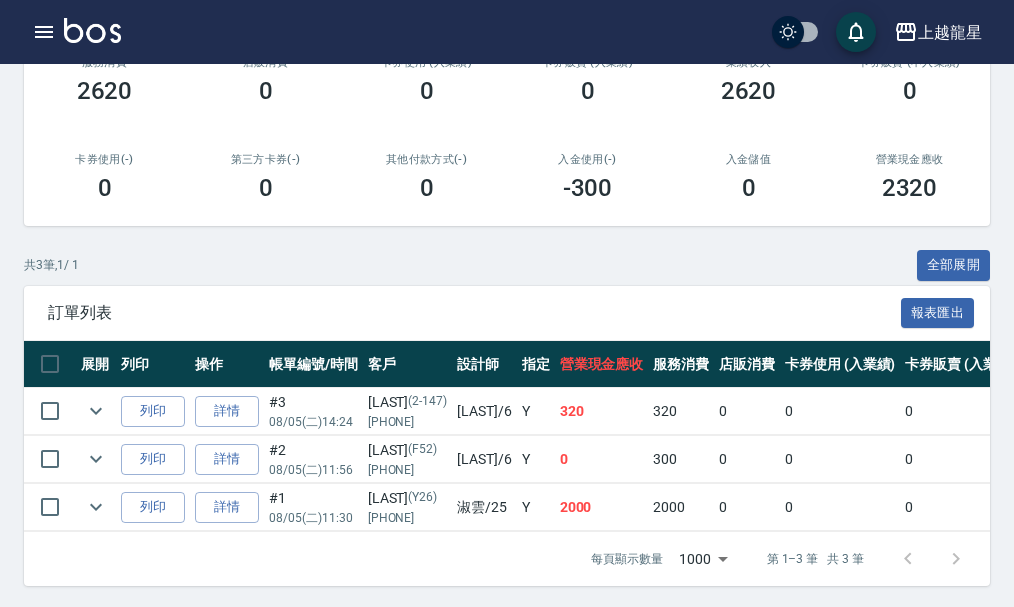 scroll, scrollTop: 358, scrollLeft: 0, axis: vertical 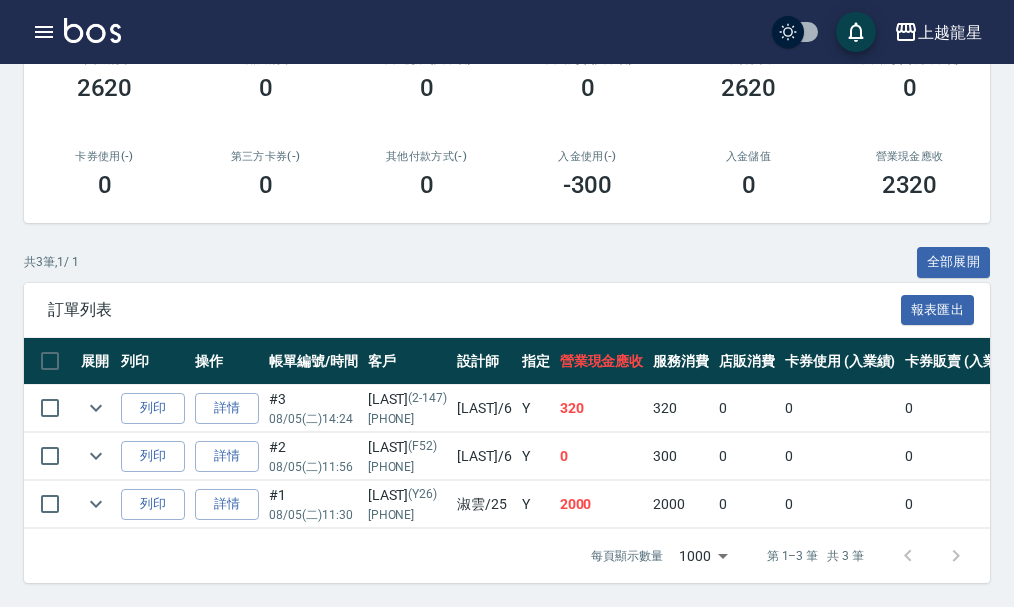 click at bounding box center (92, 30) 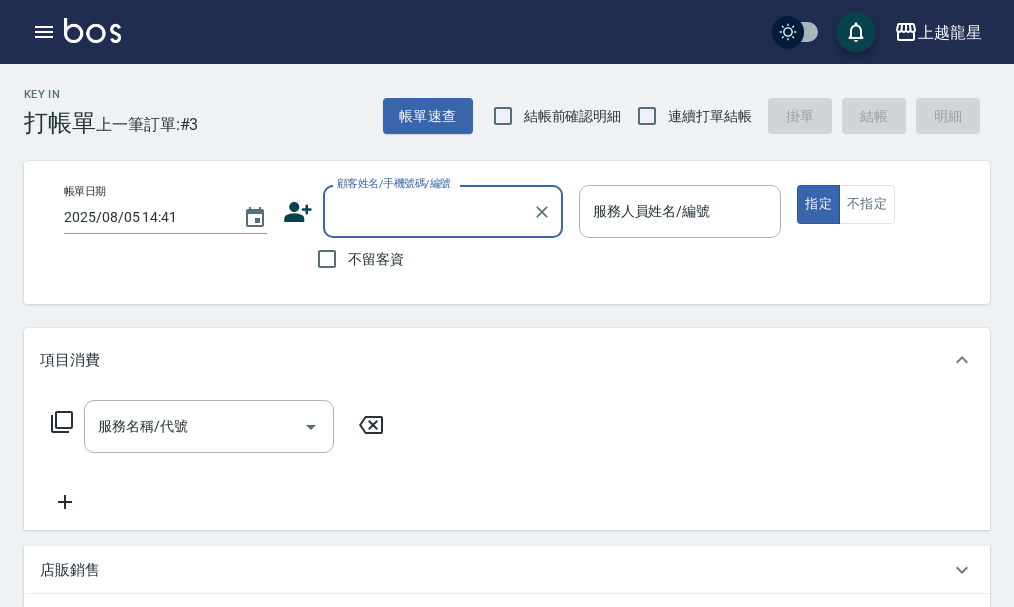 click on "不留客資" at bounding box center (355, 259) 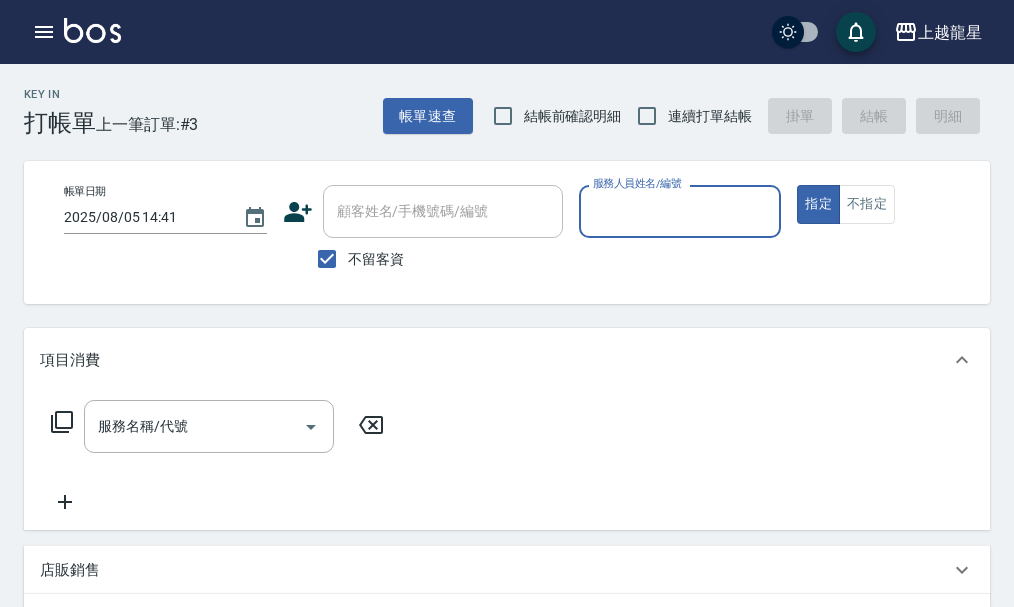 click on "服務人員姓名/編號" at bounding box center (680, 211) 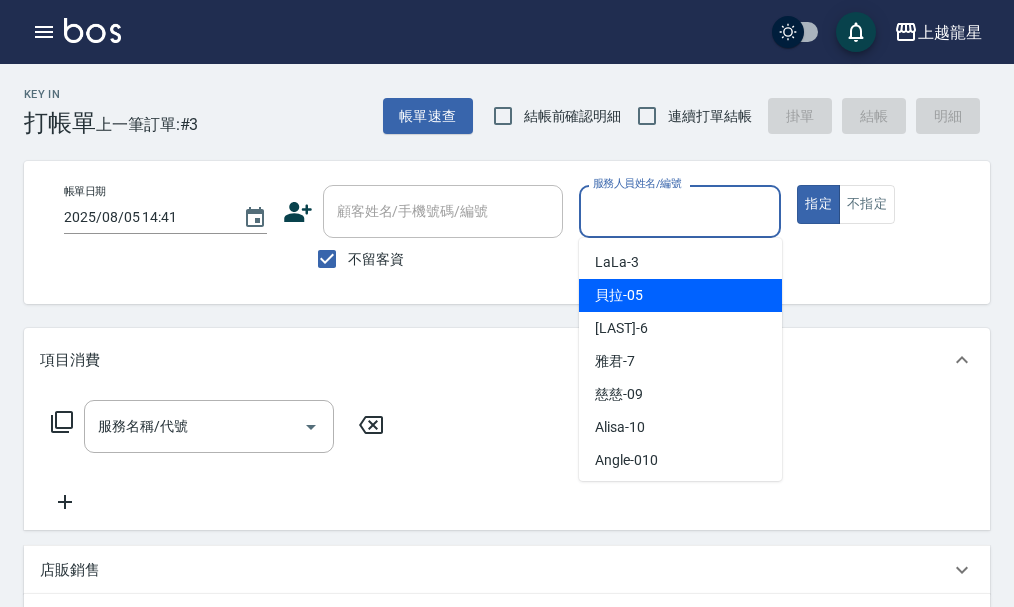 scroll, scrollTop: 200, scrollLeft: 0, axis: vertical 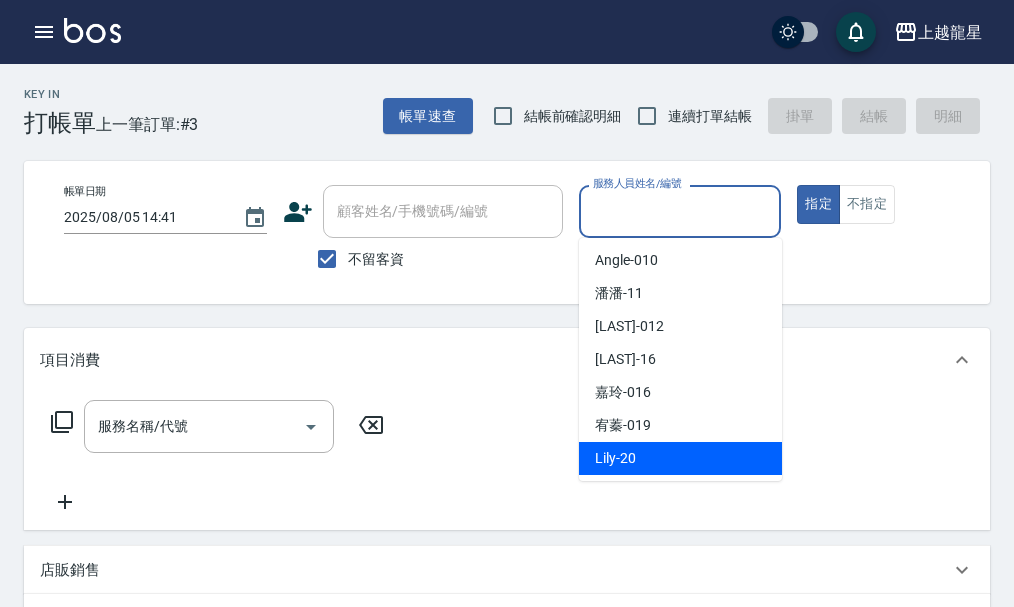 click on "Lily -20" at bounding box center (680, 458) 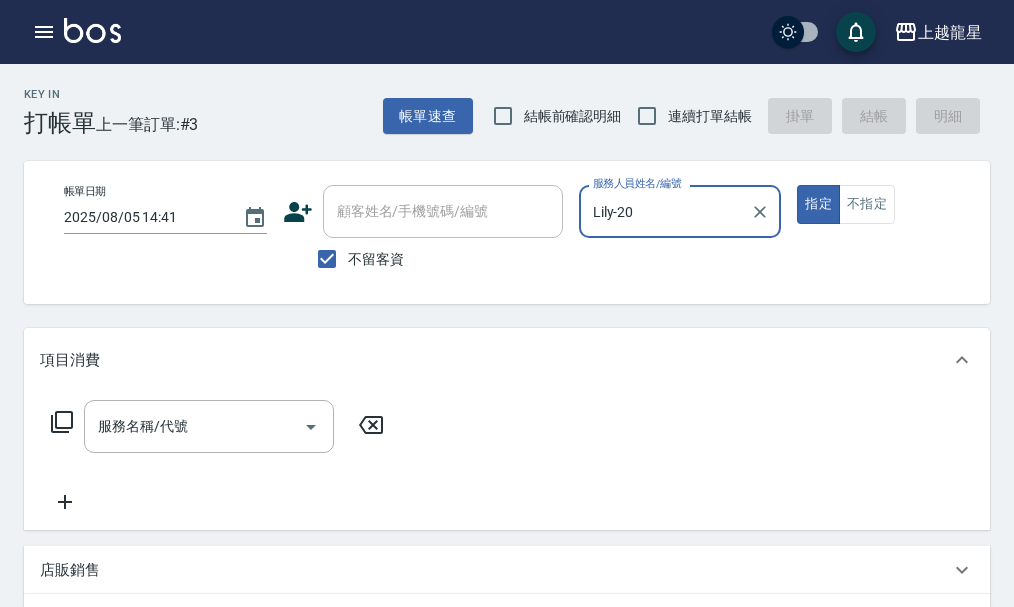 drag, startPoint x: 866, startPoint y: 213, endPoint x: 870, endPoint y: 226, distance: 13.601471 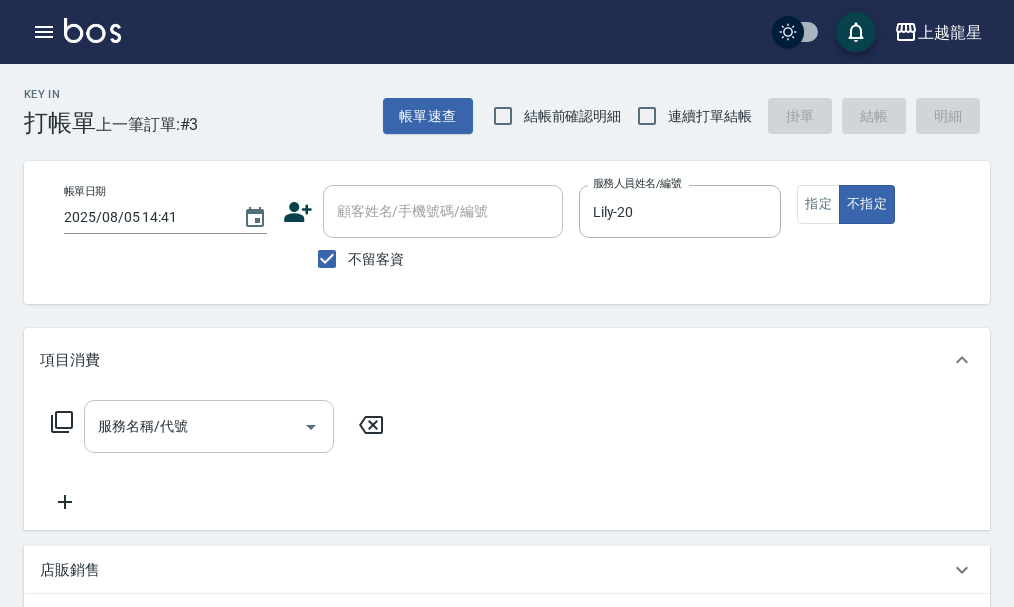 click on "服務名稱/代號" at bounding box center [194, 426] 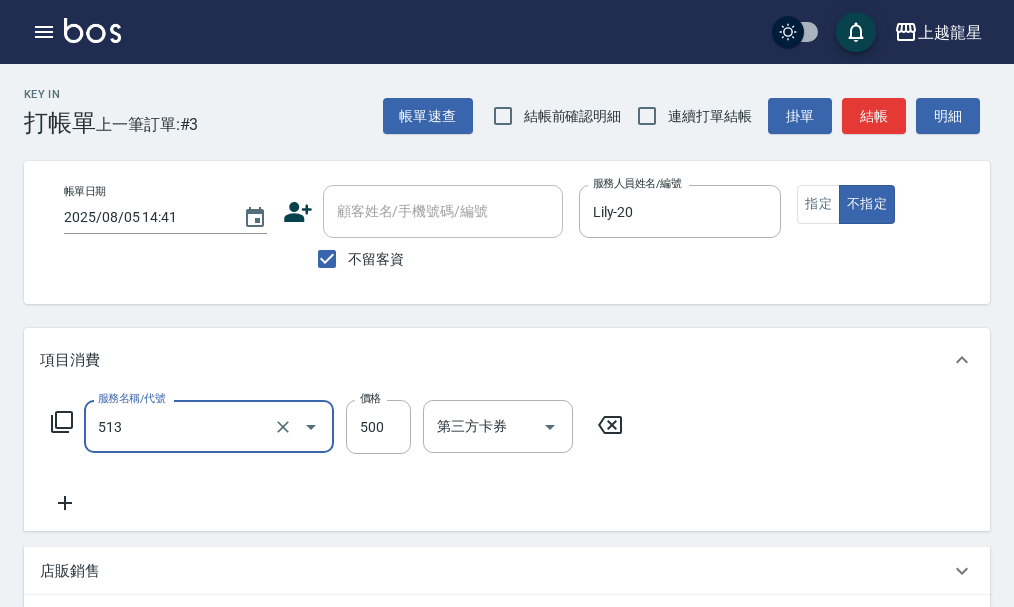type on "SPA健康洗(513)" 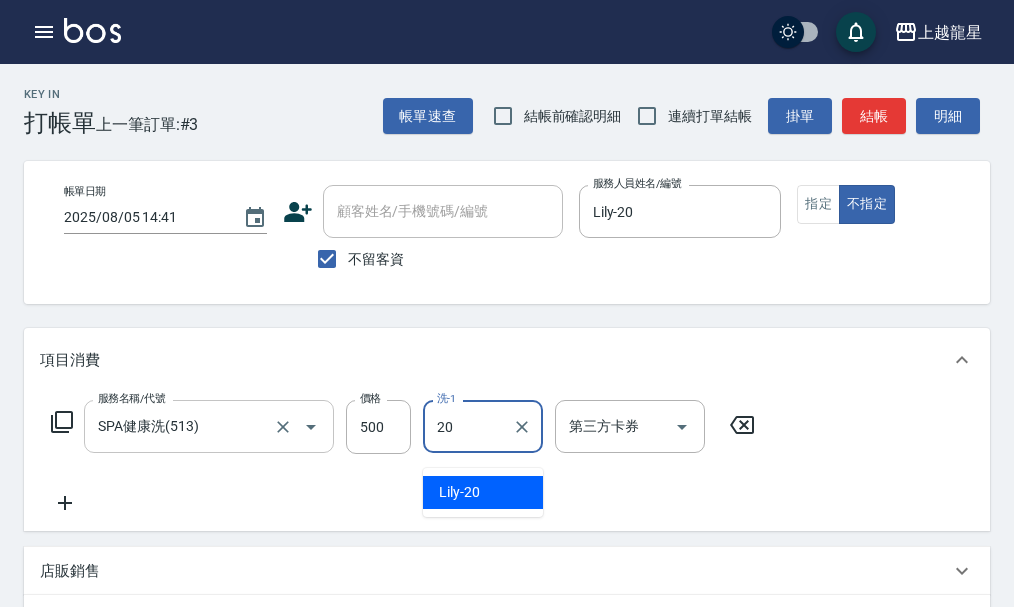 type on "Lily-20" 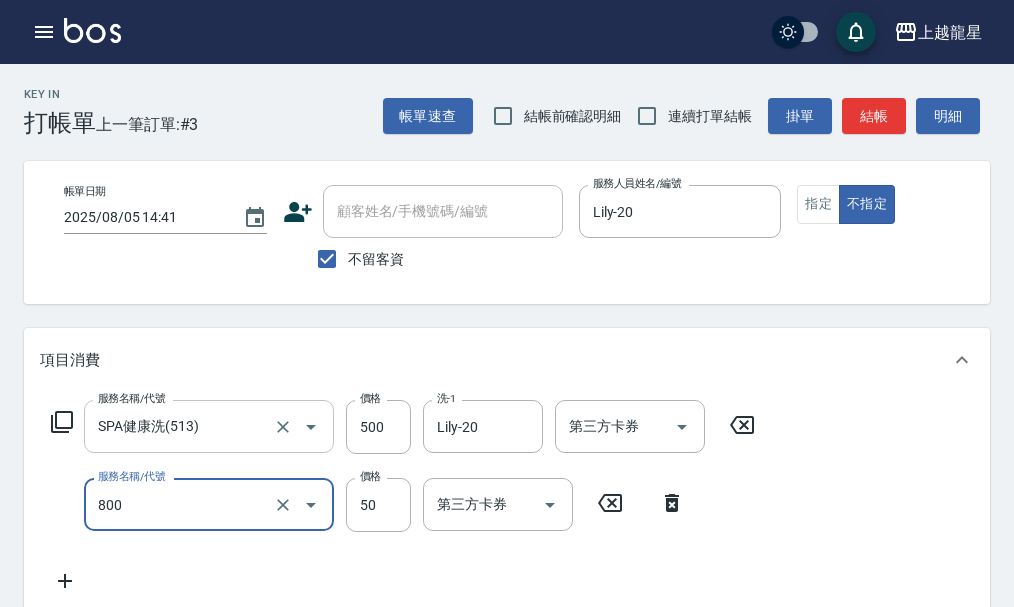 type on "快速修護(800)" 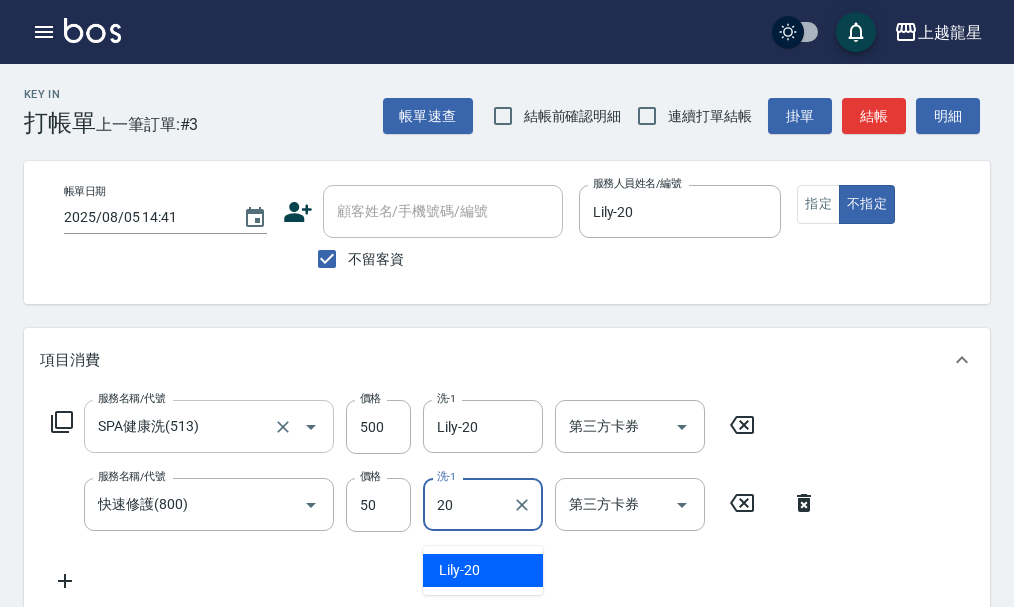 type on "Lily-20" 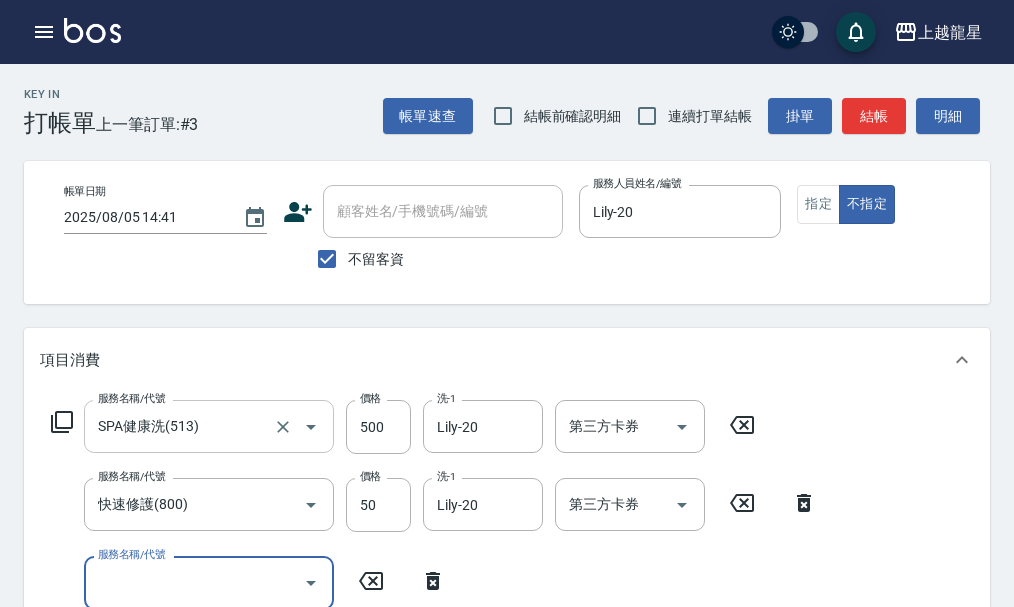 scroll, scrollTop: 9, scrollLeft: 0, axis: vertical 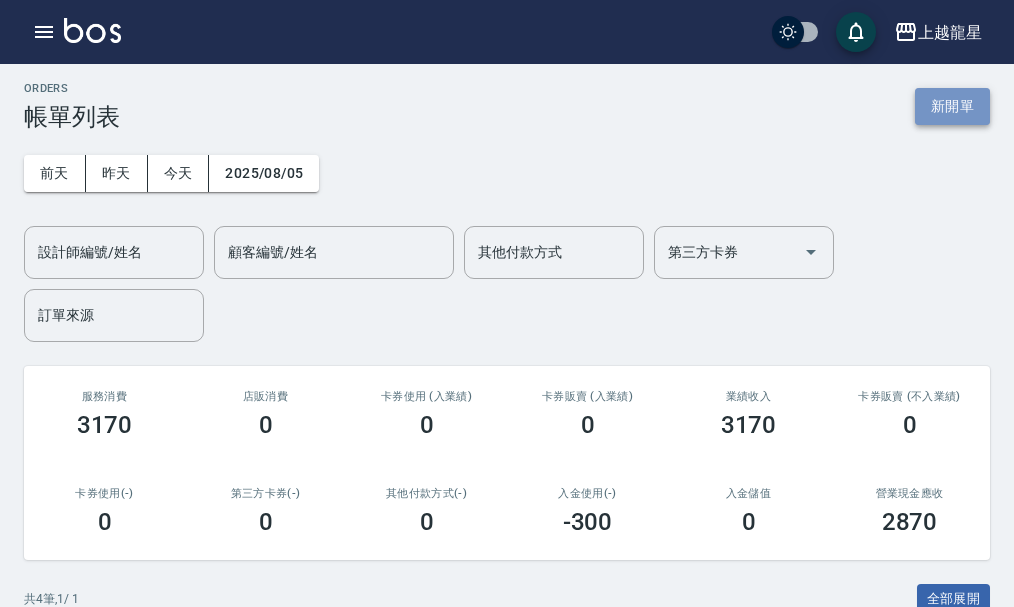 click on "新開單" at bounding box center (952, 106) 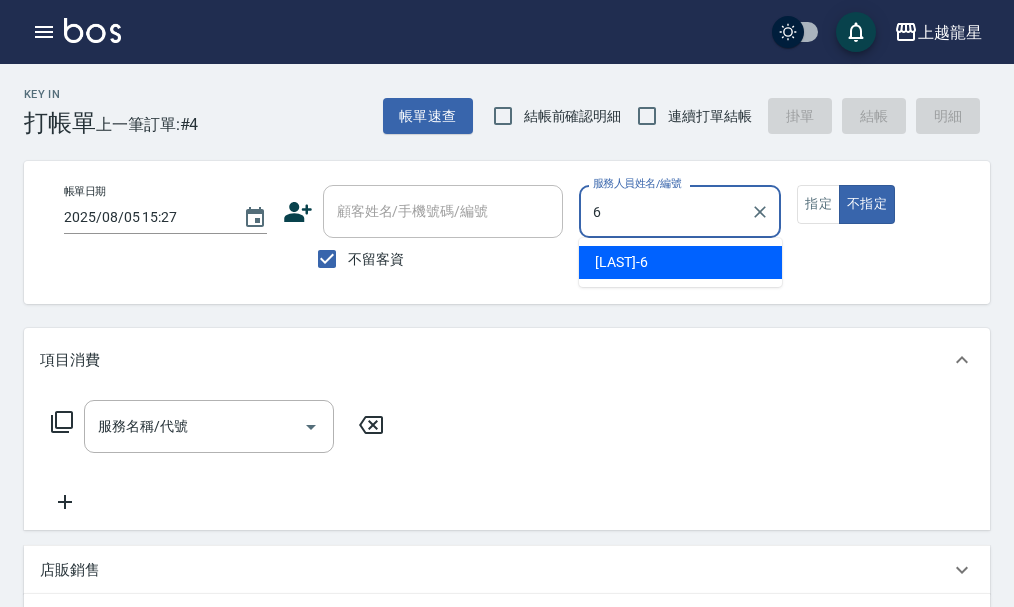 type on "馨華-6" 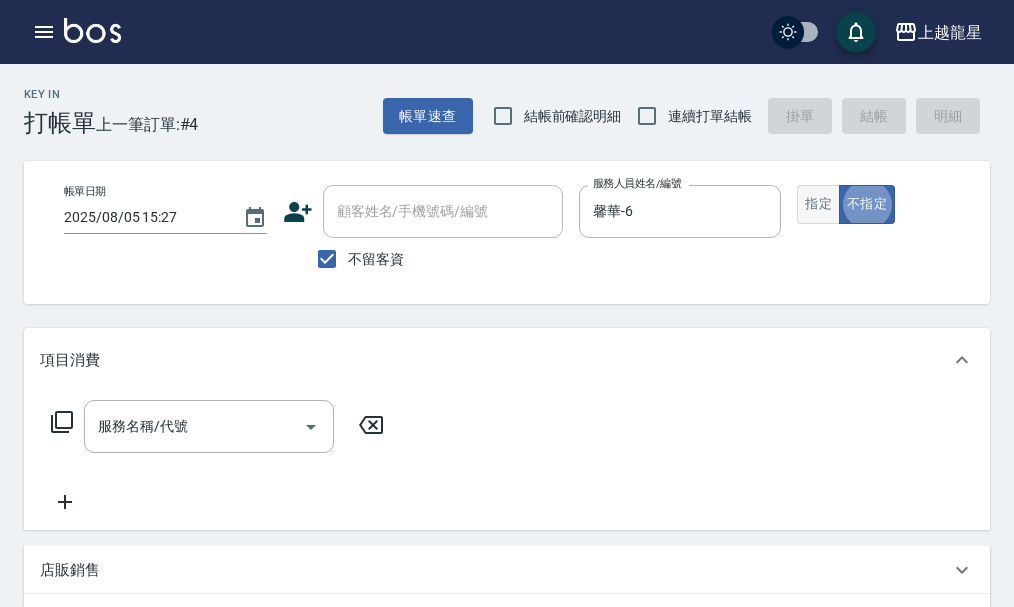 type on "false" 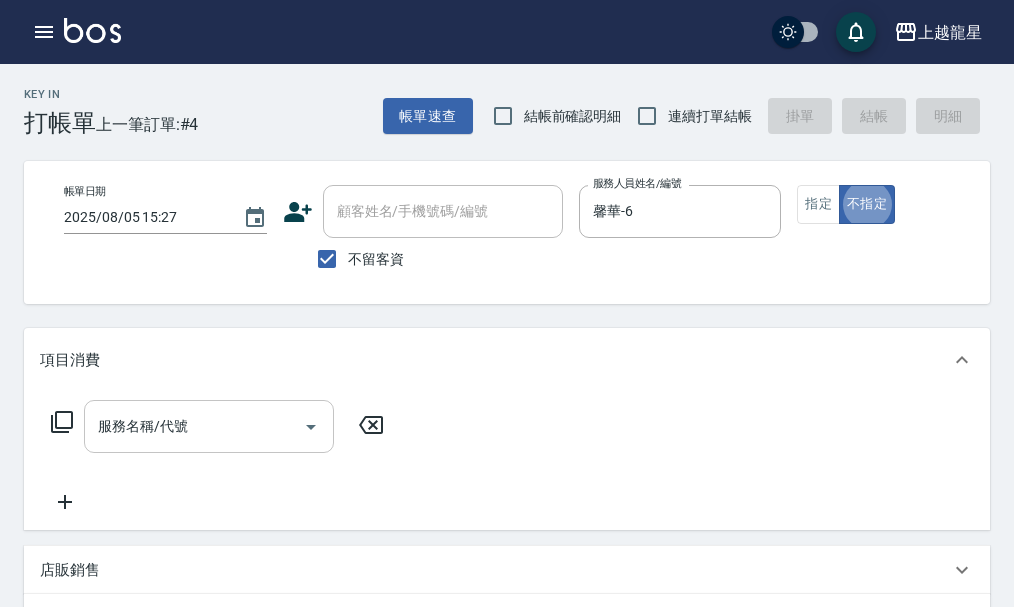 click on "服務名稱/代號" at bounding box center (194, 426) 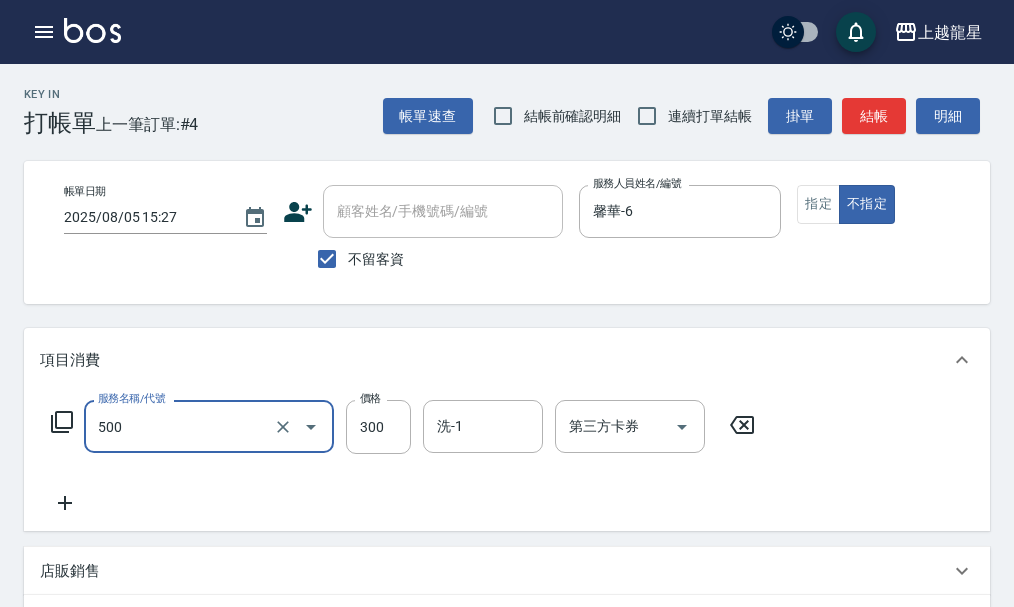 type on "一般洗髮(500)" 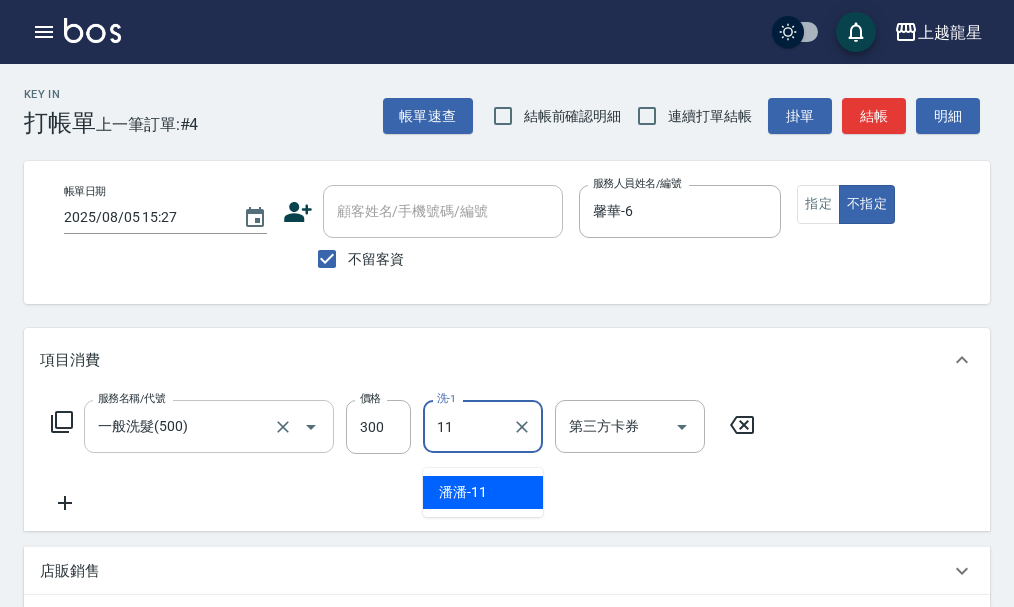 type on "潘潘-11" 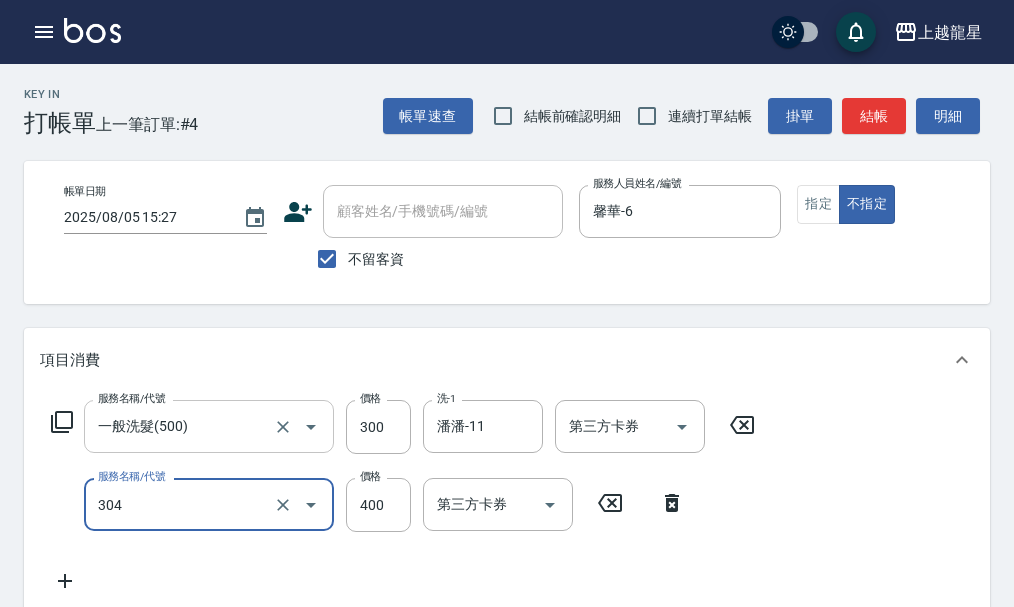 type on "剪髮(304)" 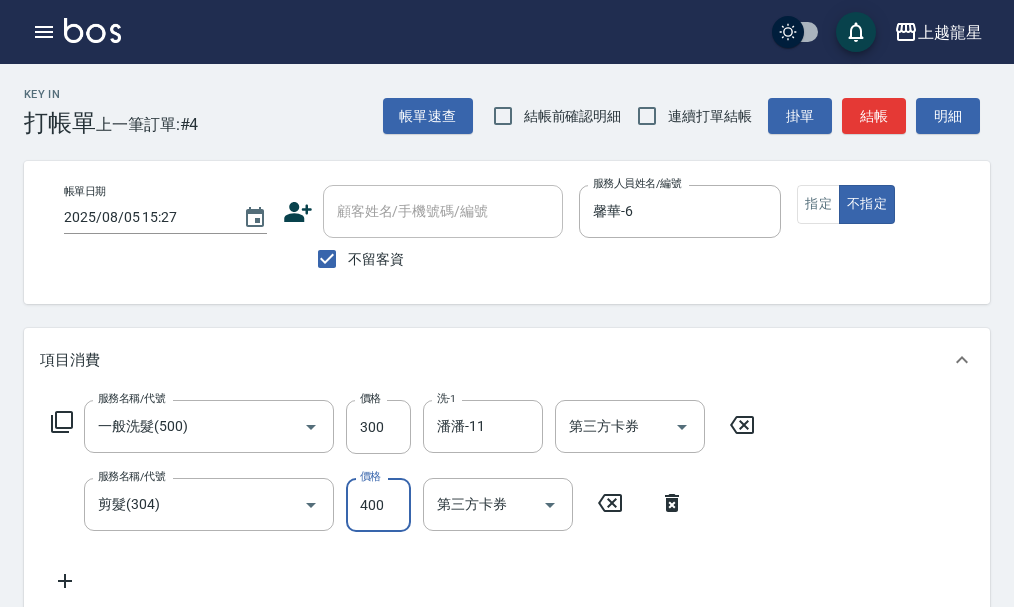 drag, startPoint x: 901, startPoint y: 109, endPoint x: 917, endPoint y: 109, distance: 16 